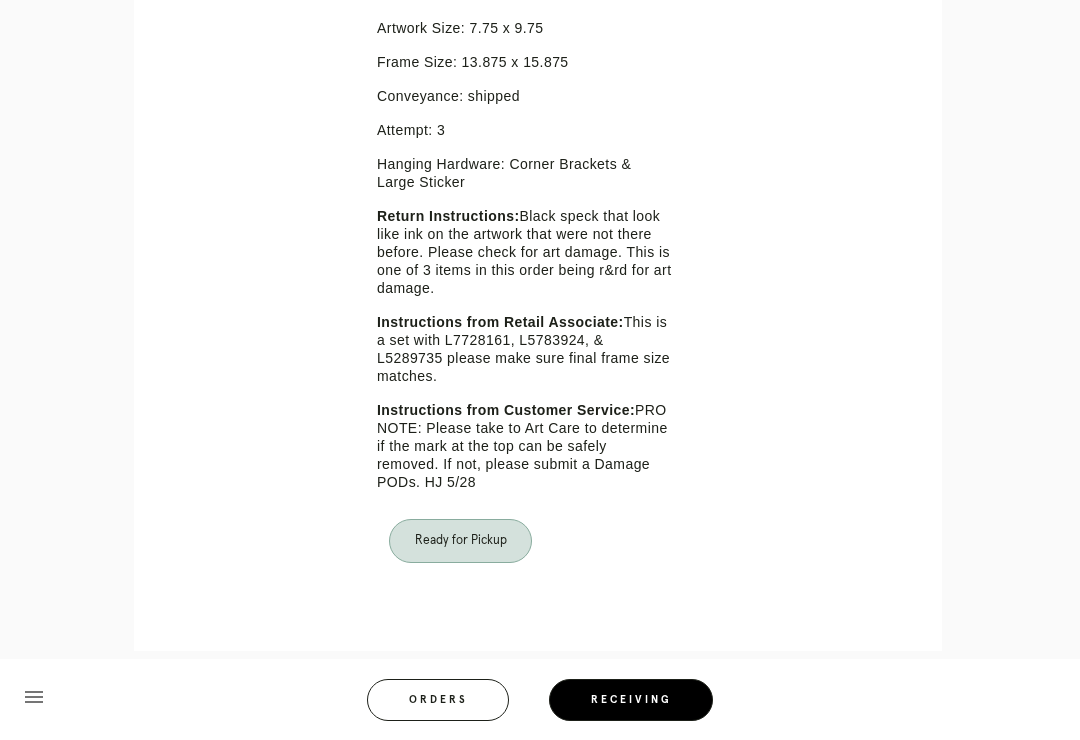 scroll, scrollTop: 716, scrollLeft: 0, axis: vertical 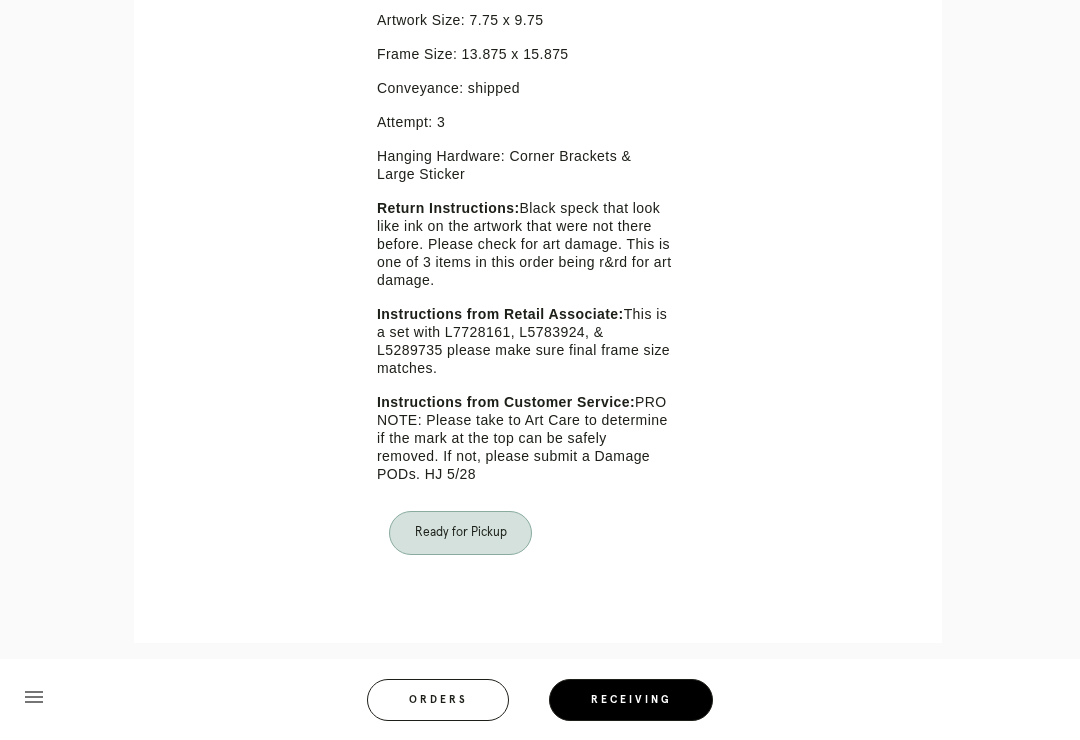 click on "Orders" at bounding box center [438, 700] 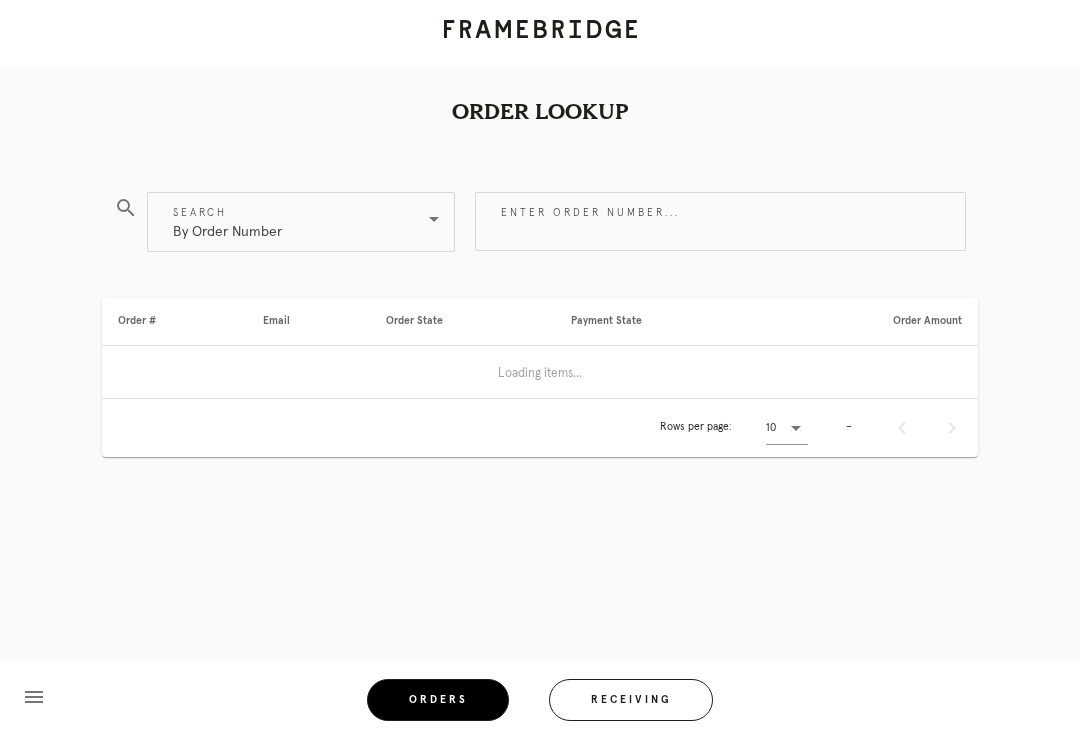 scroll, scrollTop: 0, scrollLeft: 0, axis: both 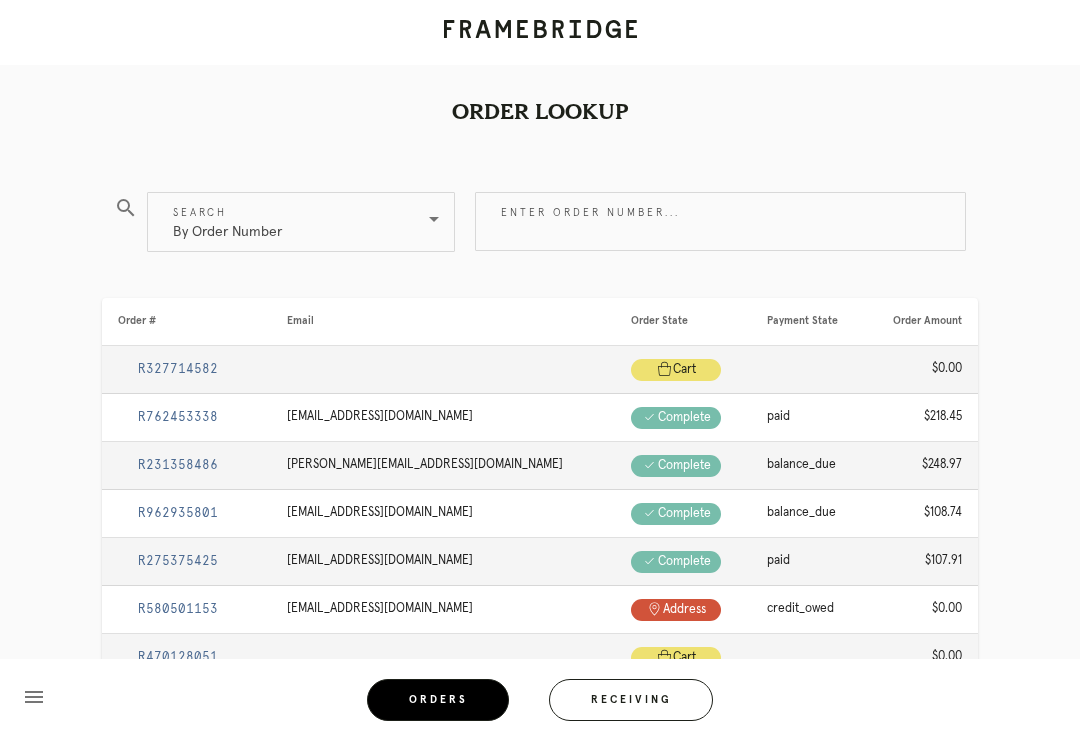 click on "Receiving" at bounding box center (631, 700) 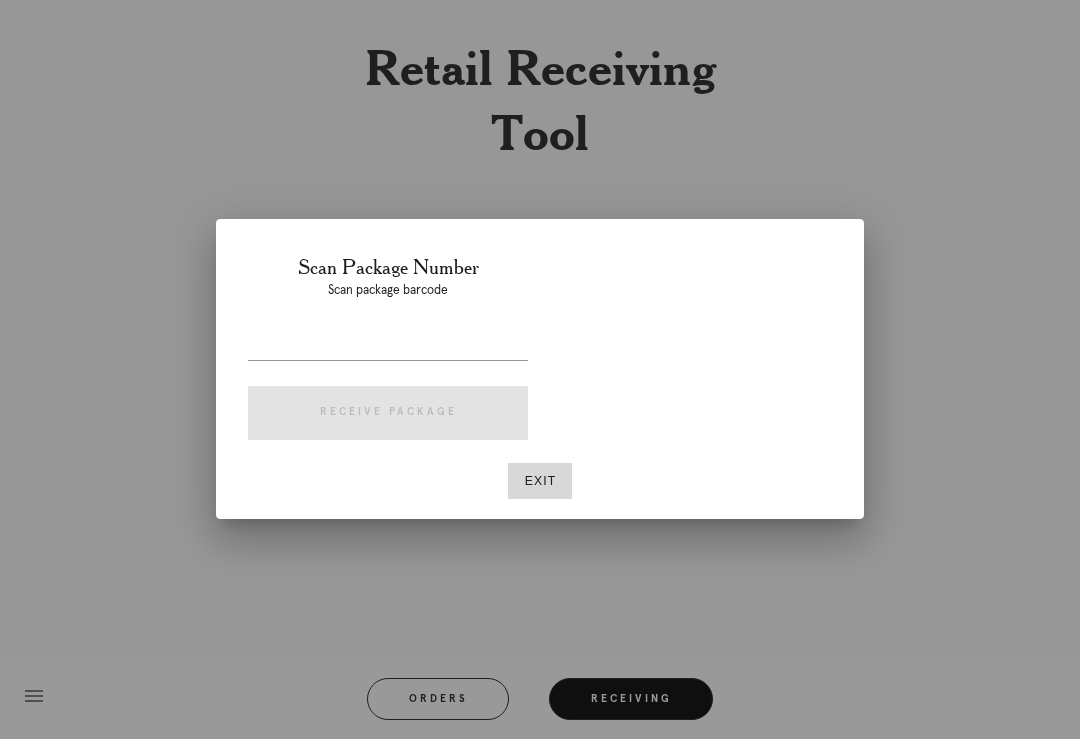 scroll, scrollTop: 31, scrollLeft: 0, axis: vertical 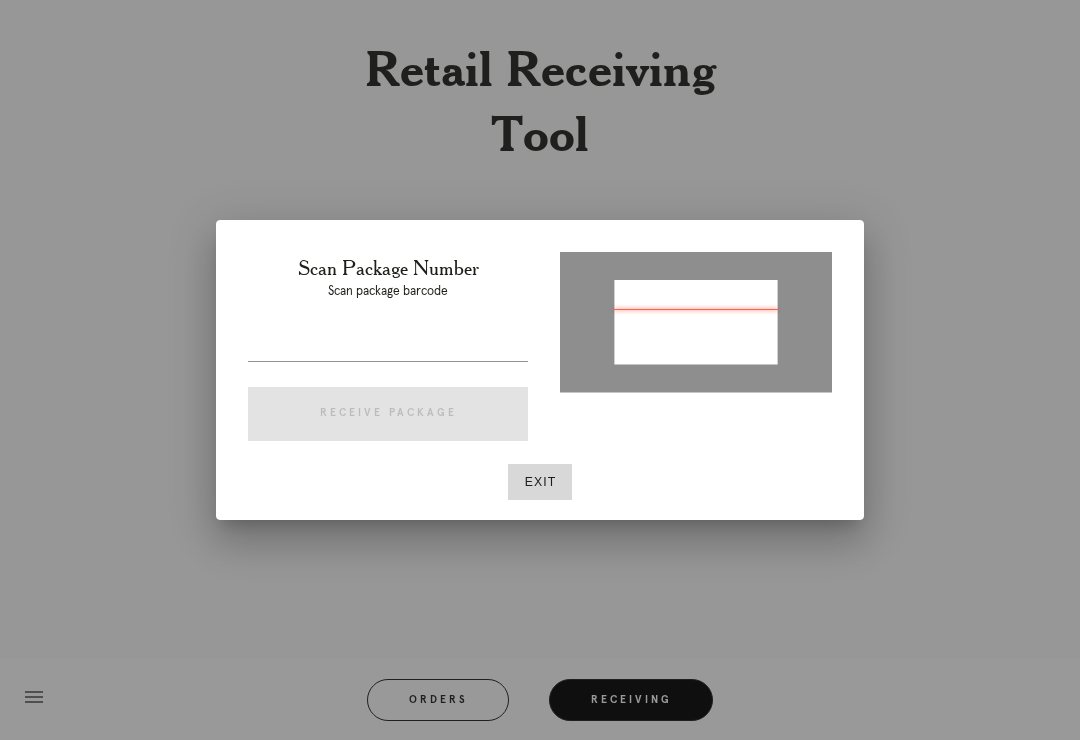 click at bounding box center (695, 309) 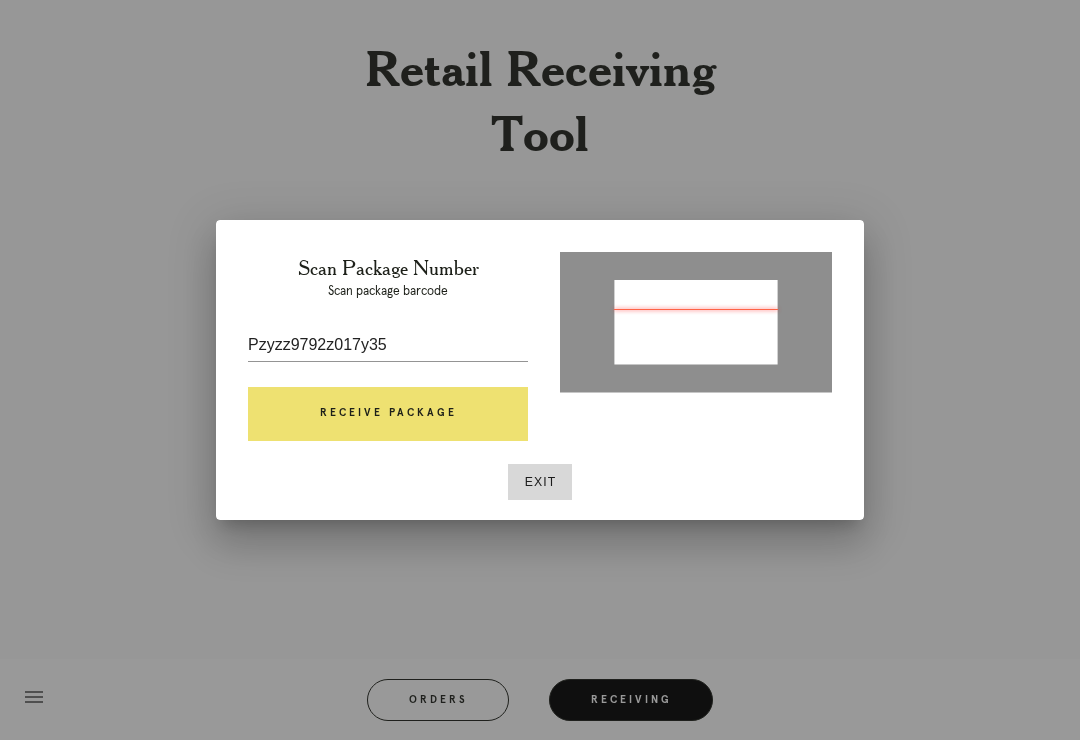 click on "Receive Package" at bounding box center [388, 414] 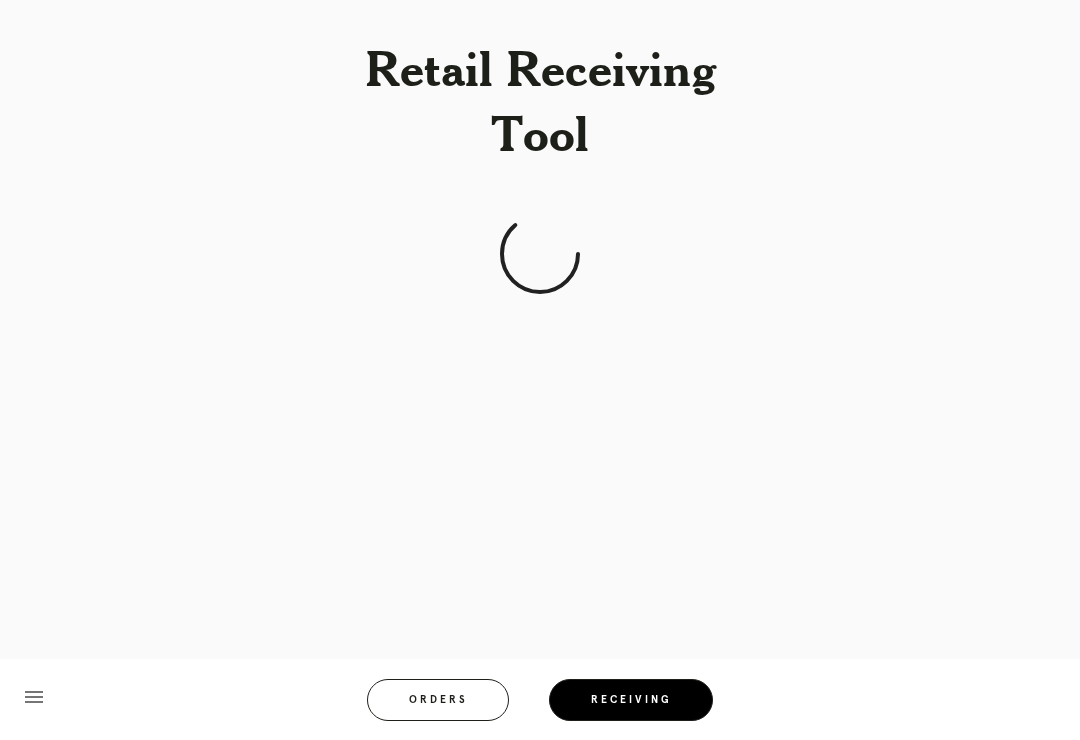 click on "Orders" at bounding box center (438, 700) 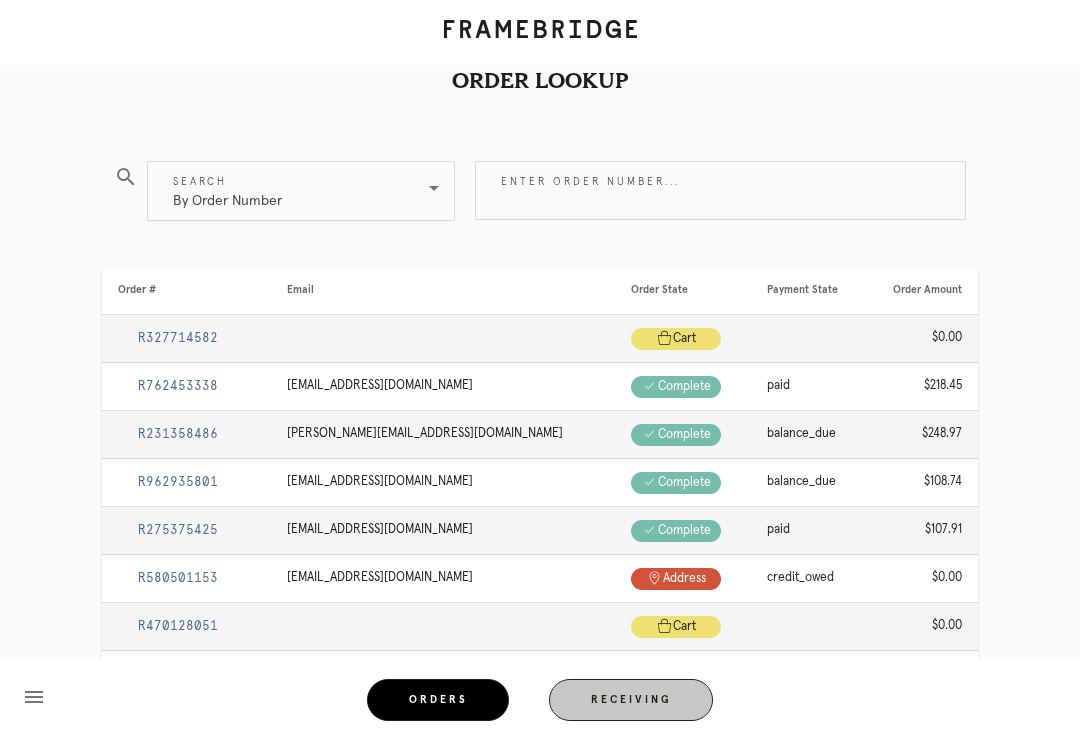 click on "Receiving" at bounding box center (631, 700) 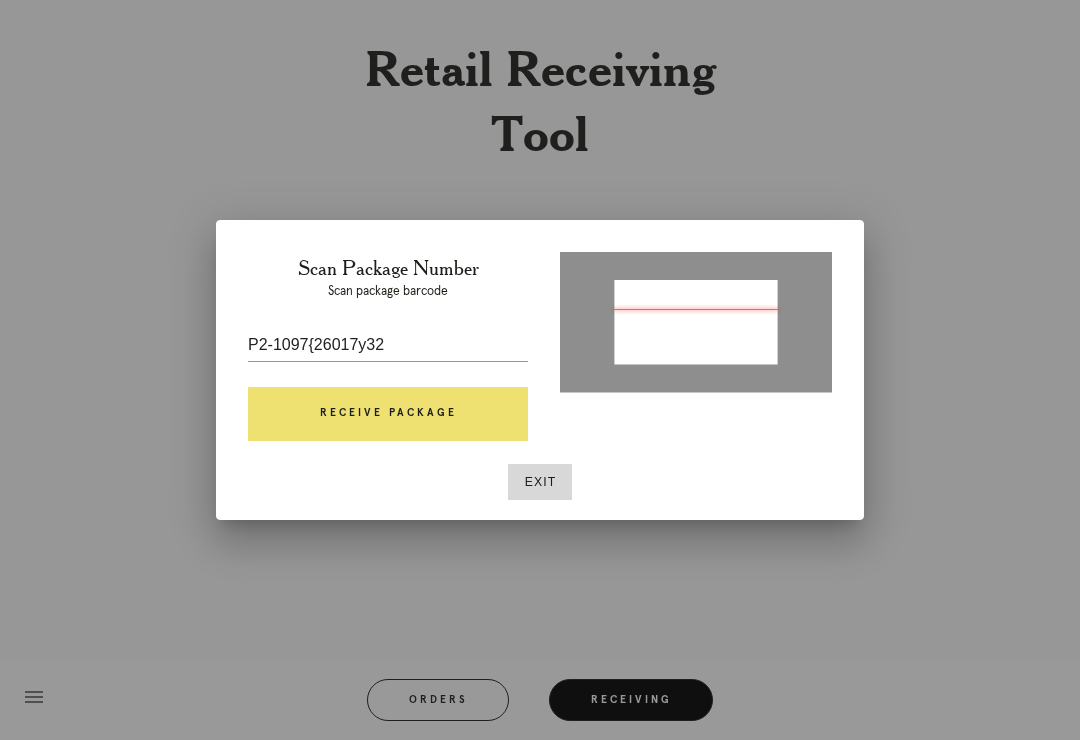 click at bounding box center [696, 323] 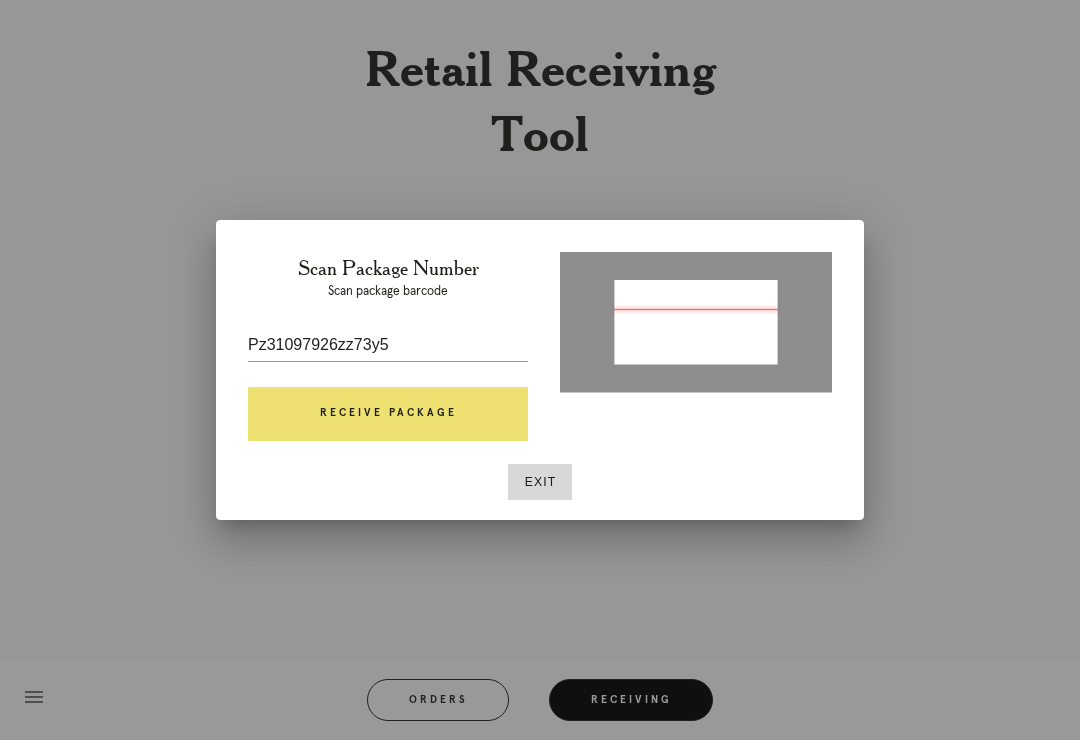 click at bounding box center (696, 323) 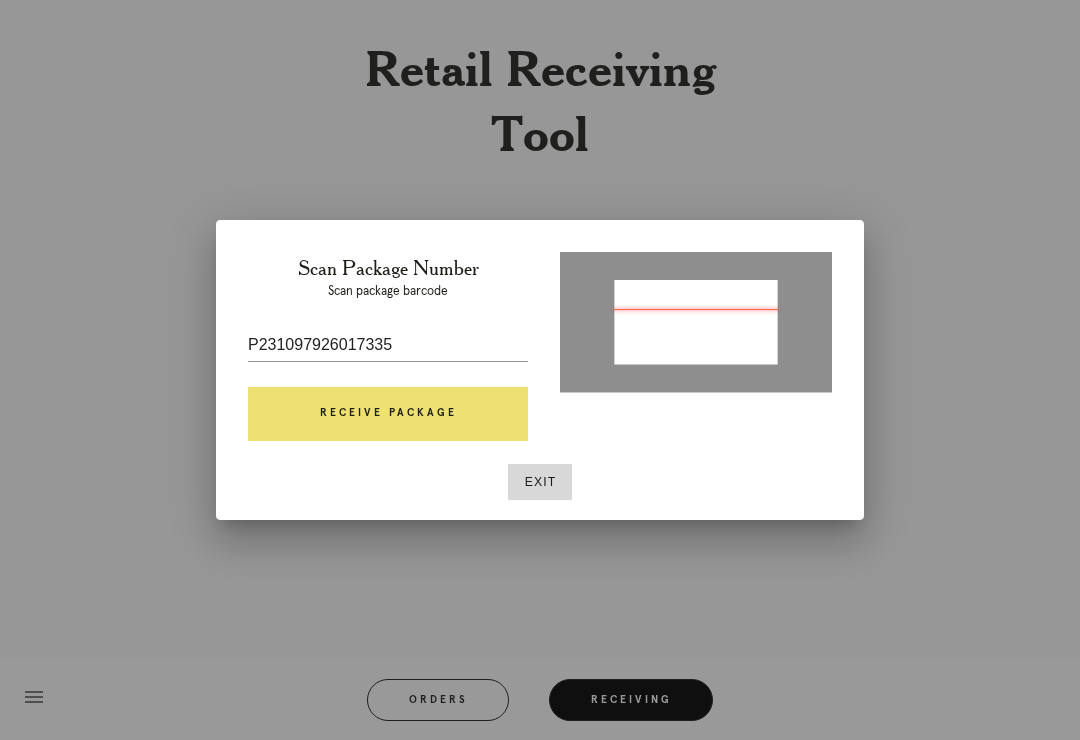 click on "Receive Package" at bounding box center [388, 414] 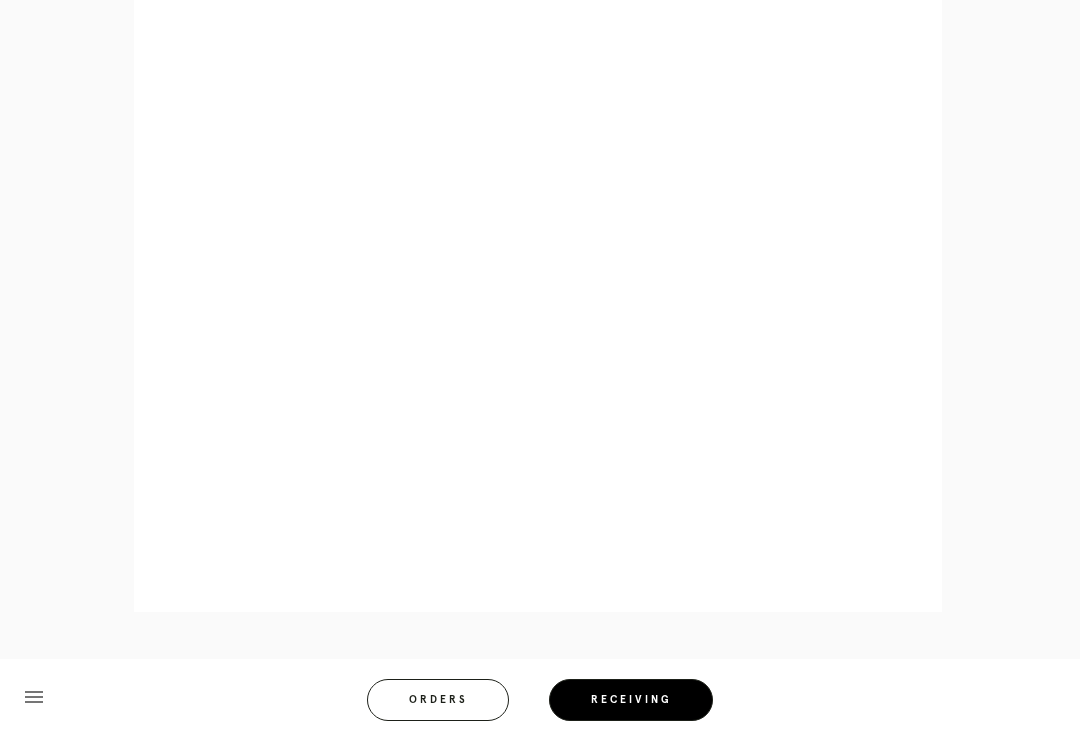 scroll, scrollTop: 1083, scrollLeft: 0, axis: vertical 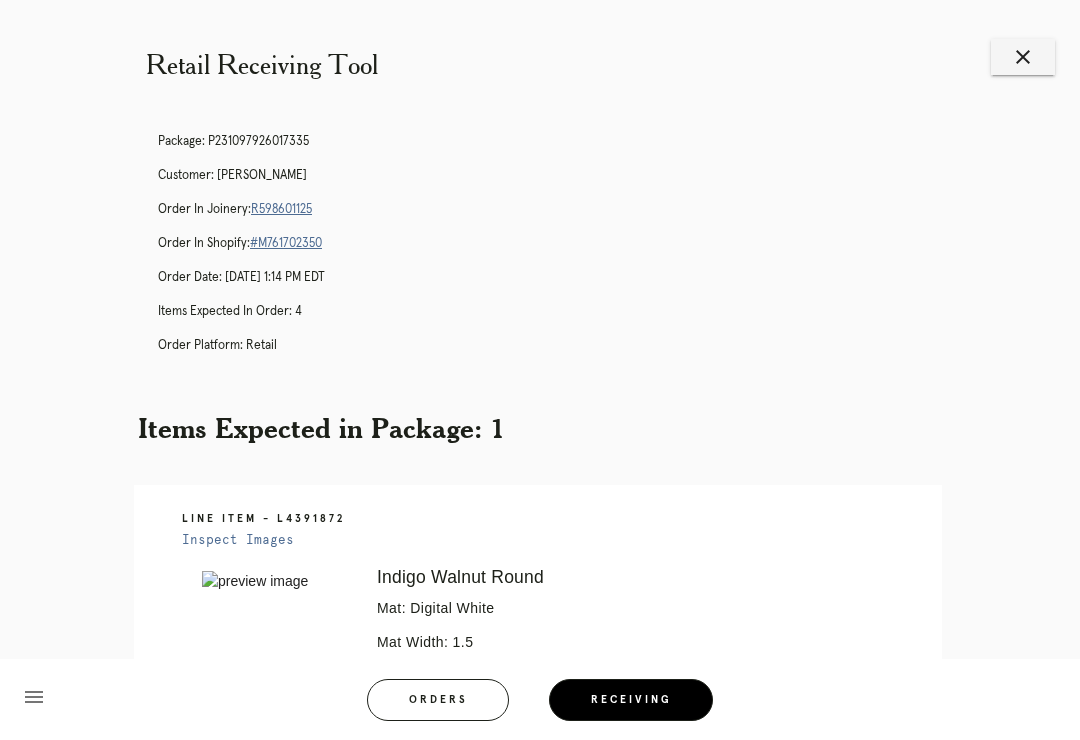 click on "Items Expected in Package:  1" at bounding box center (540, 428) 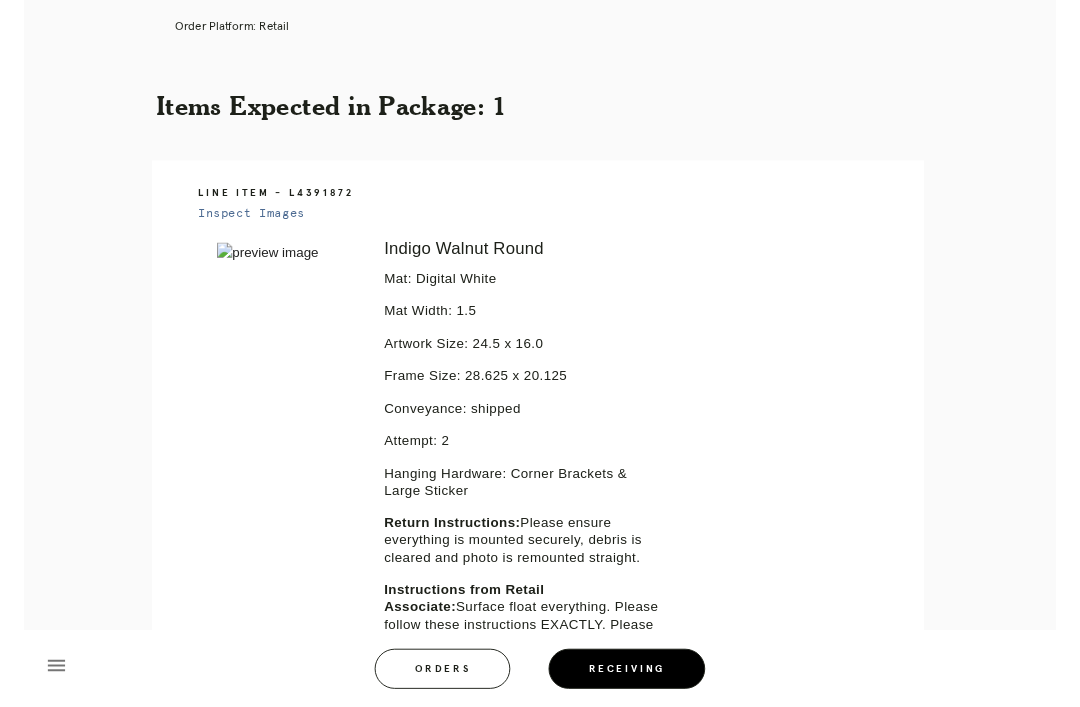 scroll, scrollTop: 154, scrollLeft: 0, axis: vertical 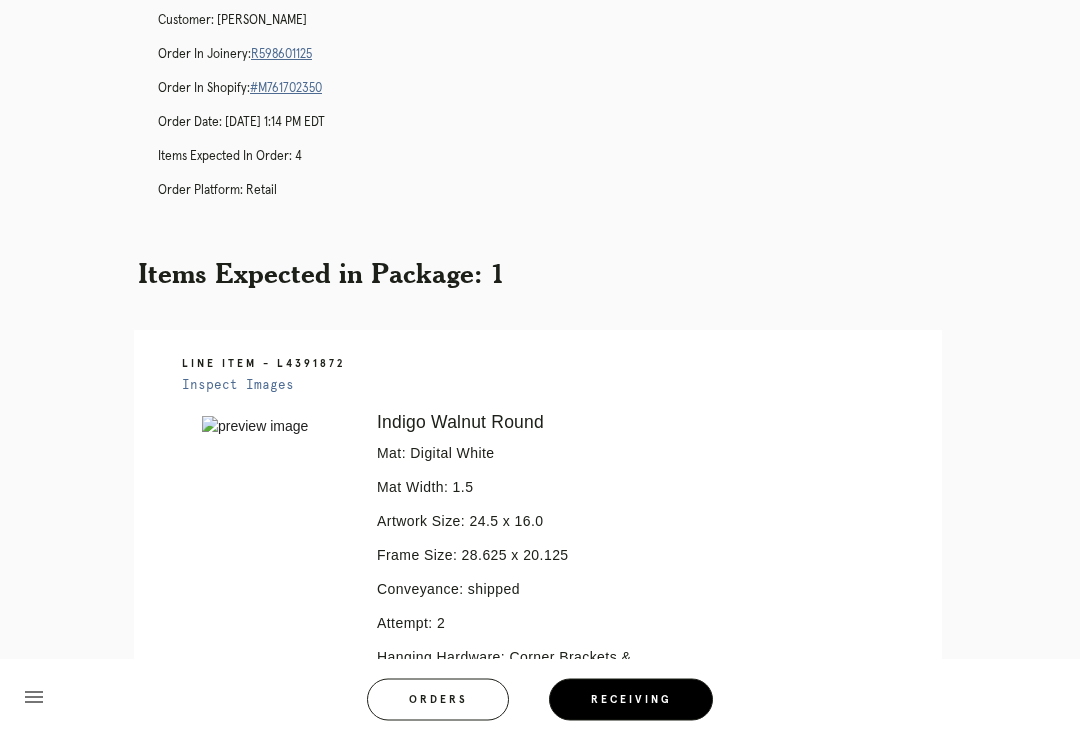 click on "R598601125" at bounding box center (281, 55) 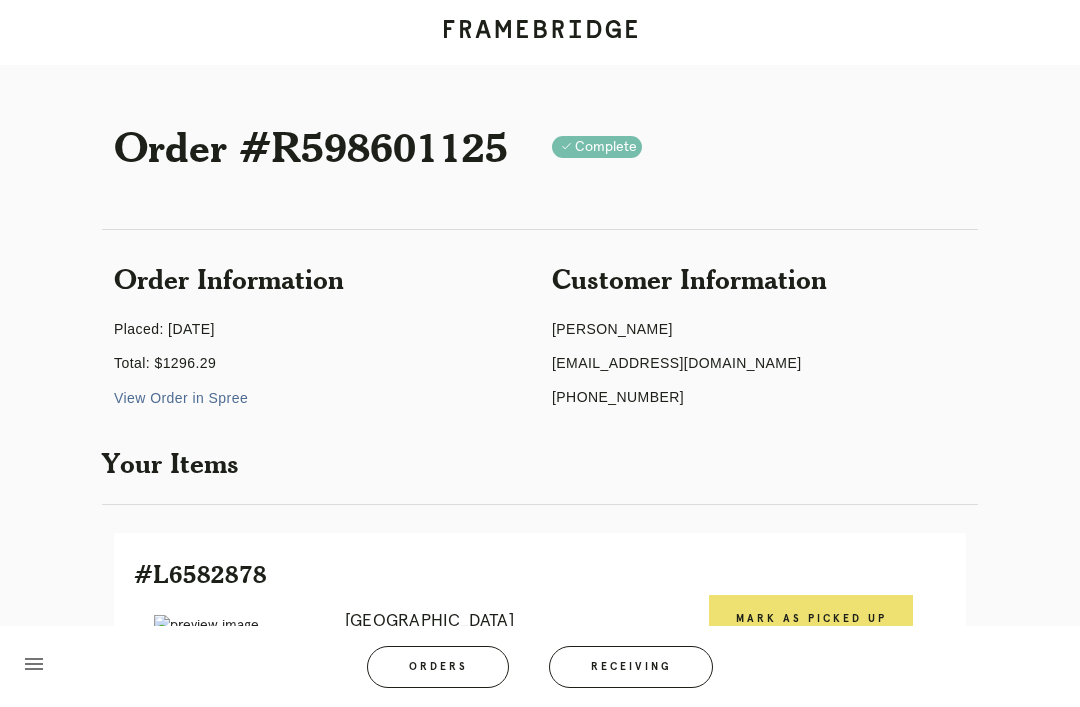 scroll, scrollTop: 0, scrollLeft: 0, axis: both 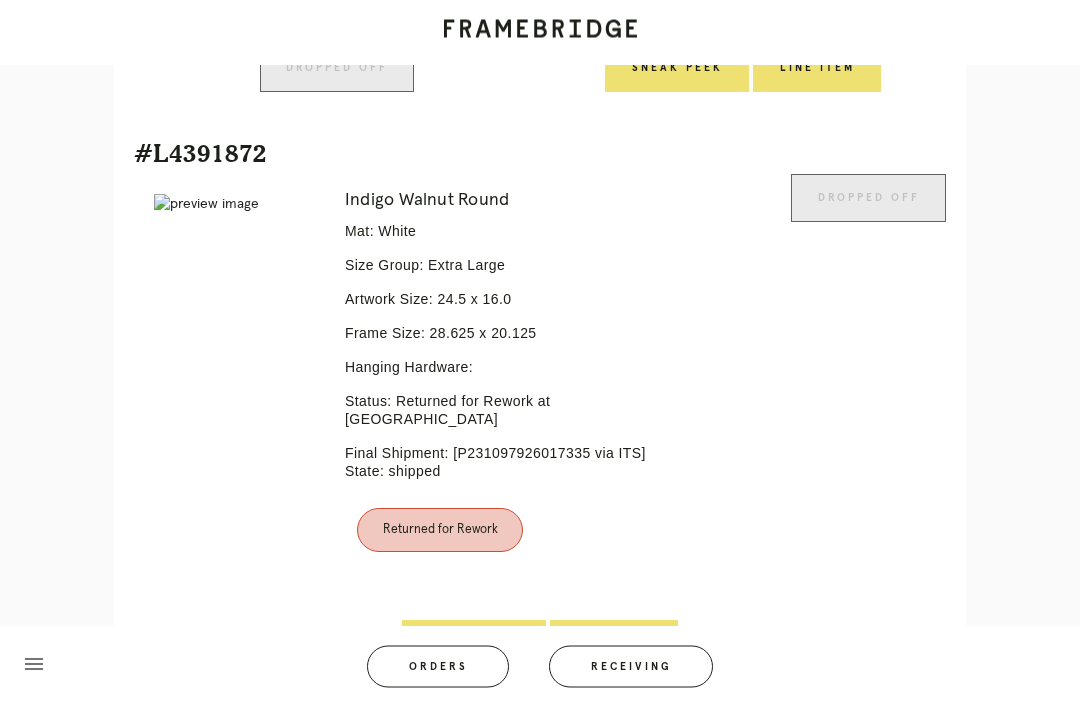 click on "Line Item" at bounding box center [614, 645] 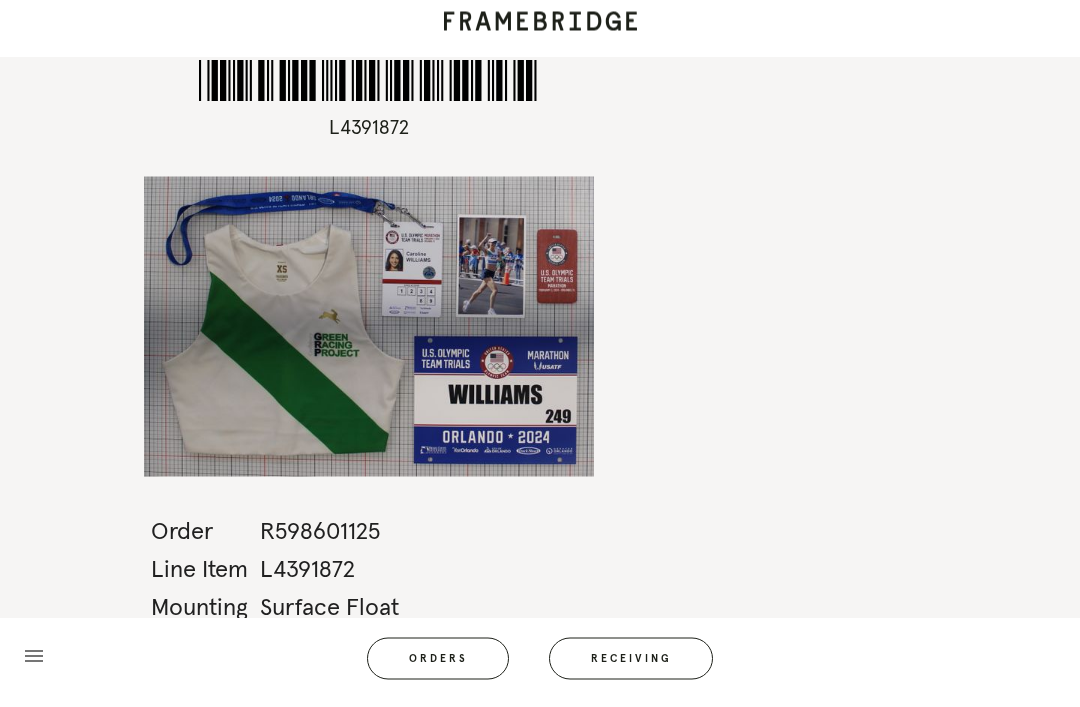 scroll, scrollTop: 0, scrollLeft: 0, axis: both 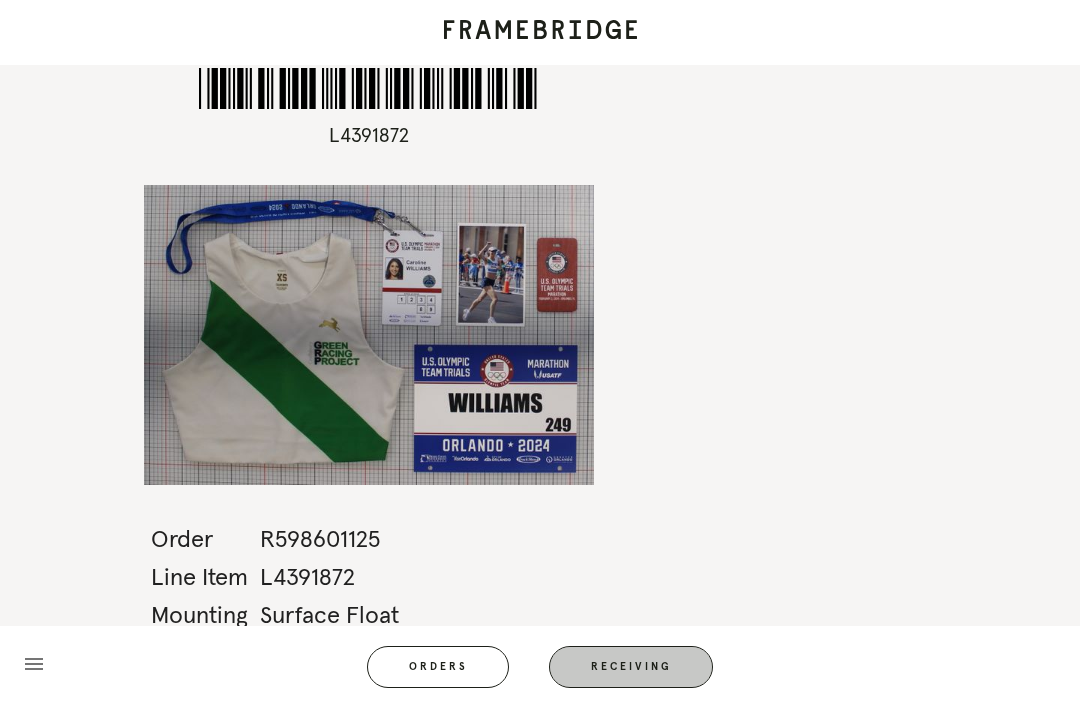 click on "Receiving" at bounding box center (631, 667) 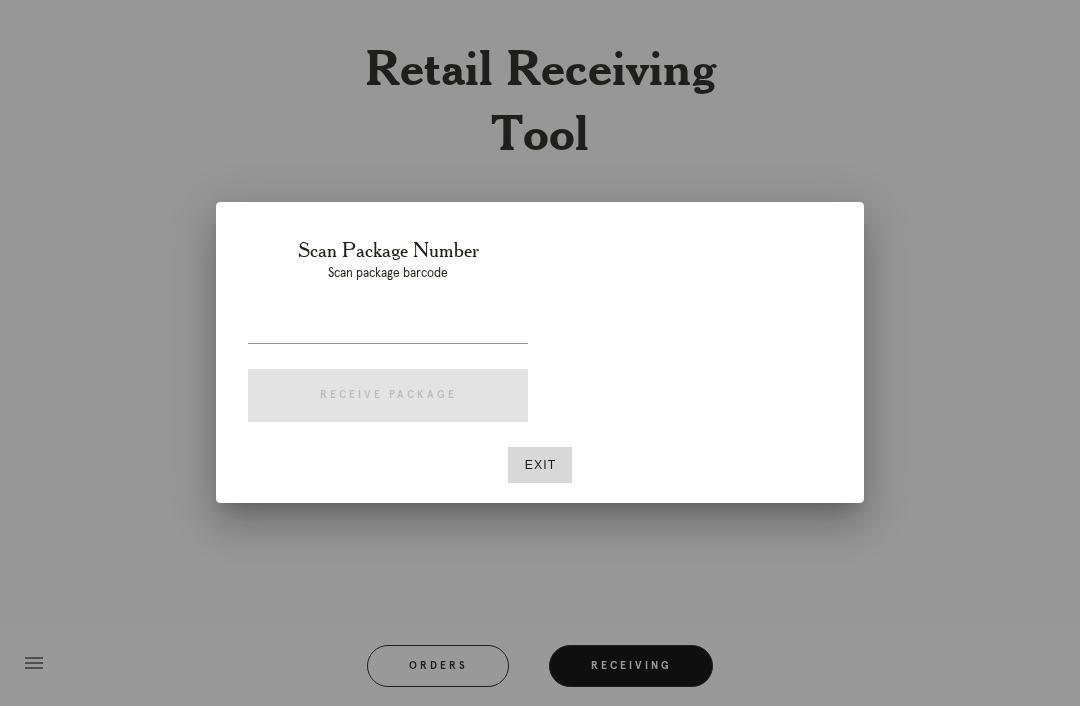 scroll, scrollTop: 64, scrollLeft: 0, axis: vertical 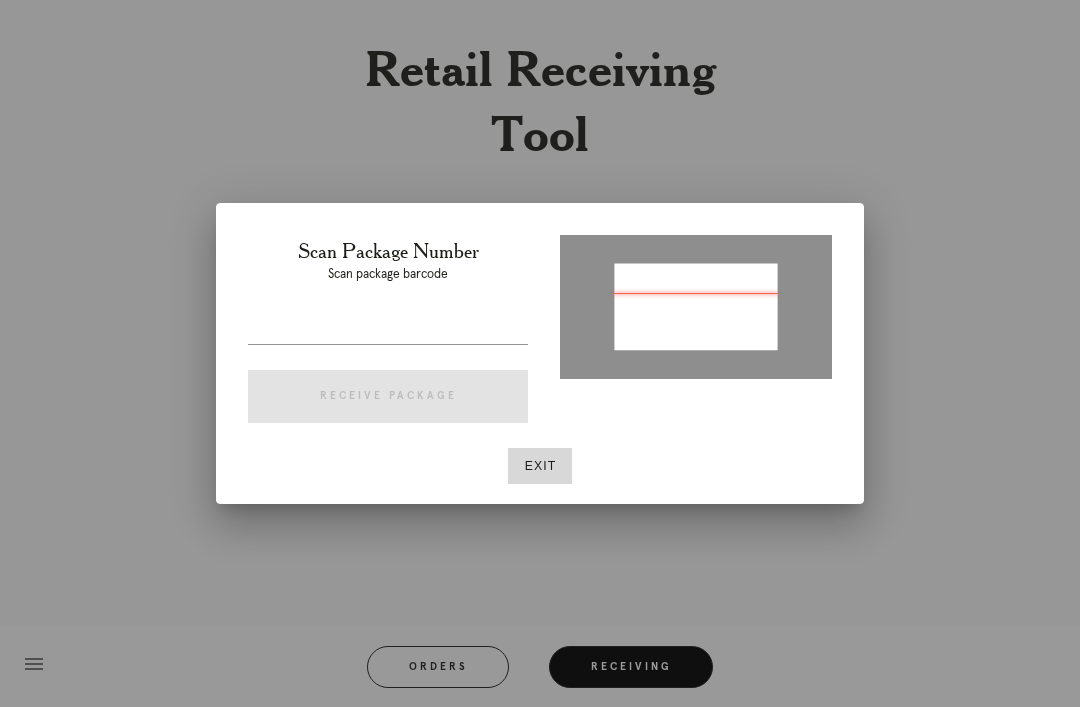 click at bounding box center [388, 328] 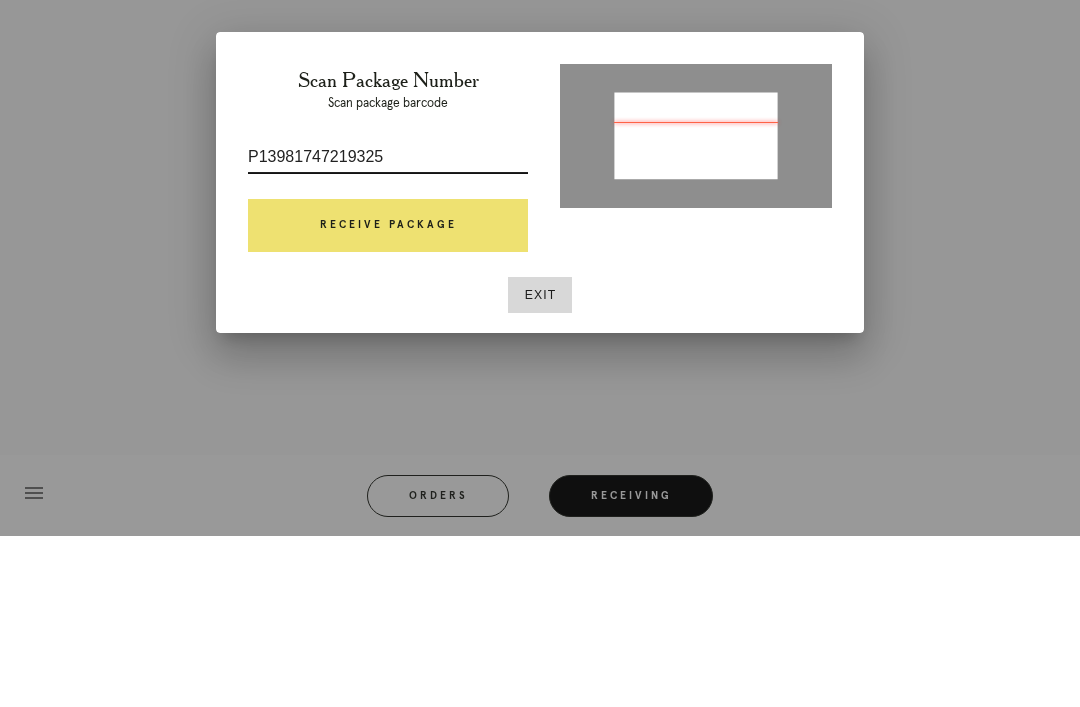click on "Receive Package" at bounding box center (388, 397) 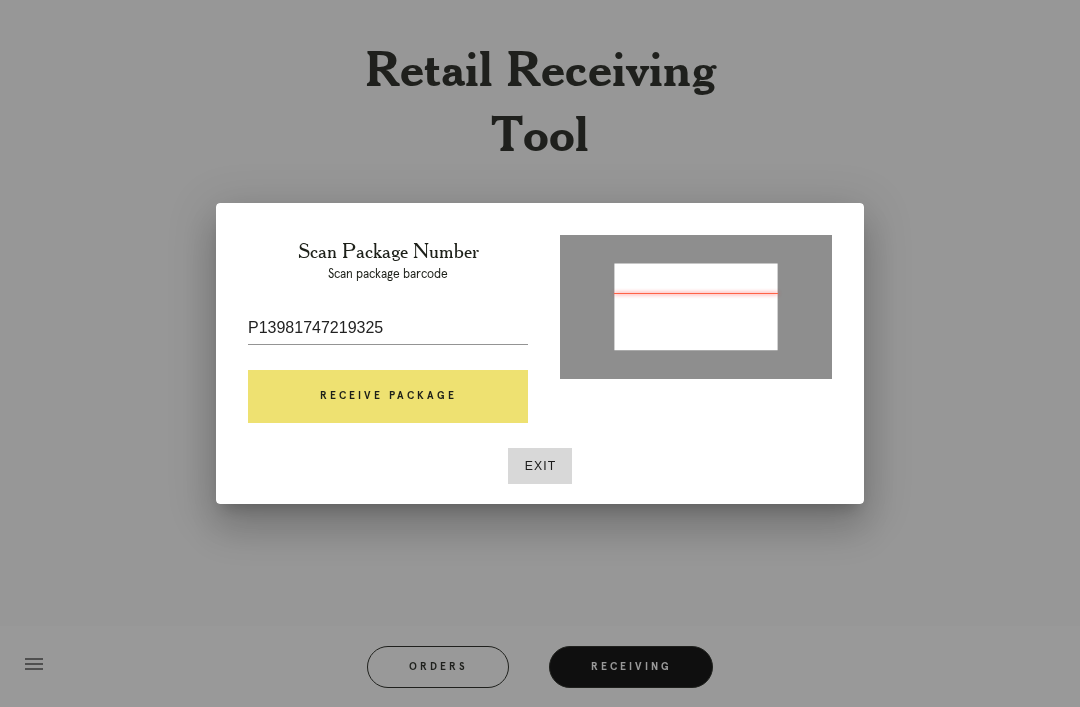 click on "P13981747219325" at bounding box center [388, 328] 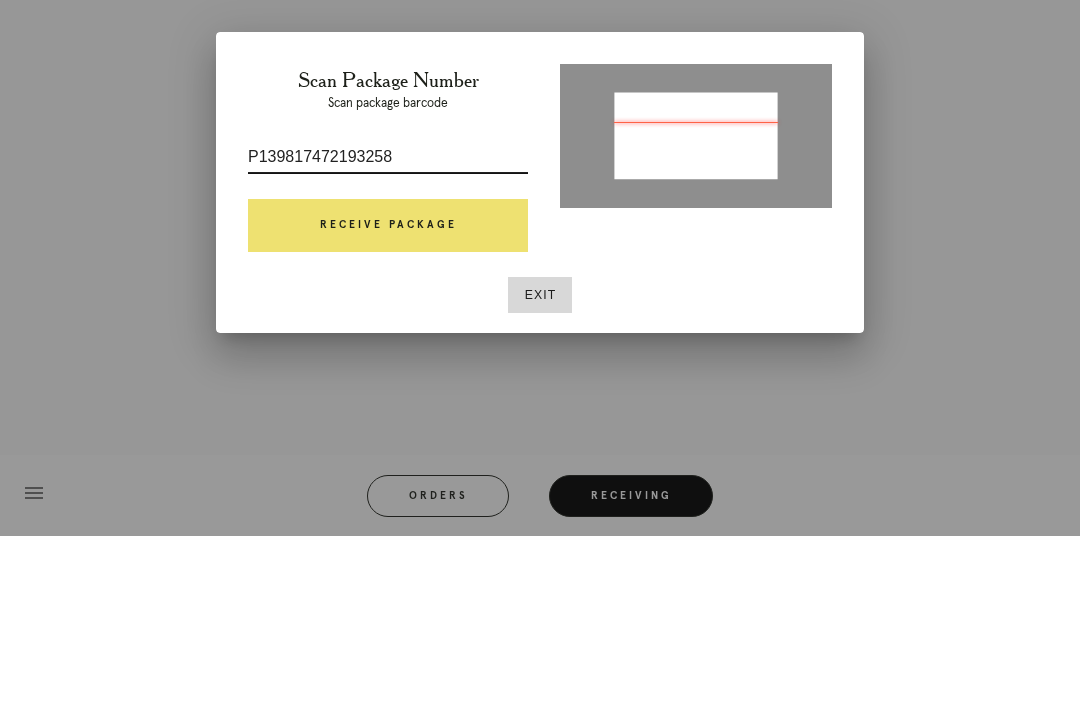 type on "P139817472193258" 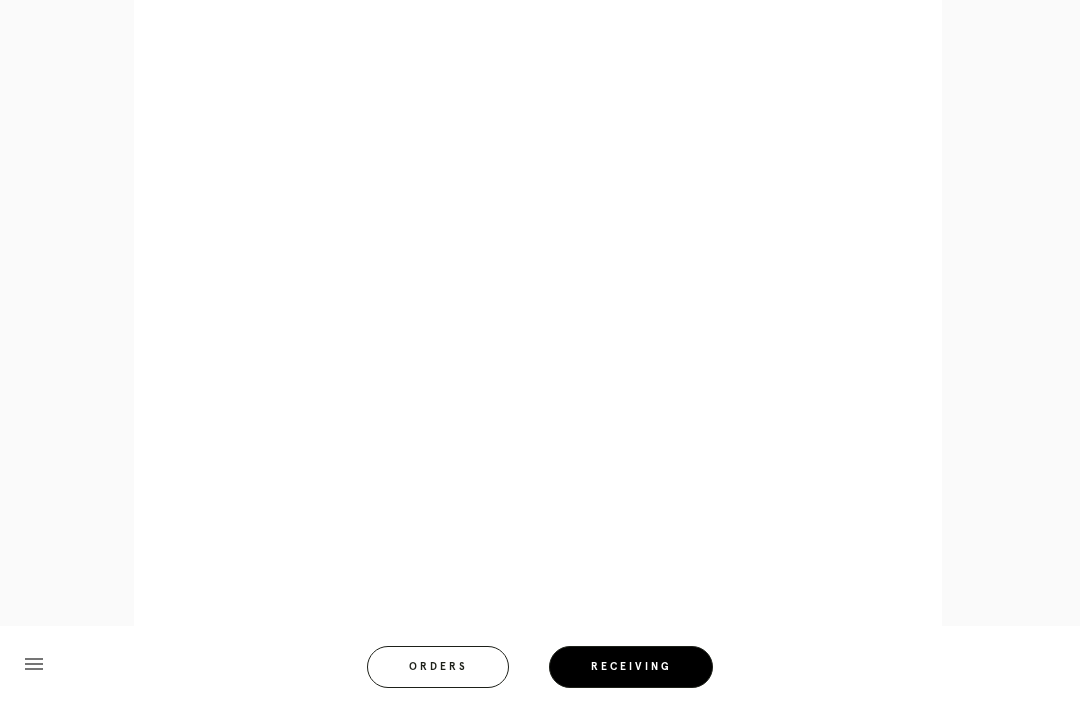 scroll, scrollTop: 1201, scrollLeft: 0, axis: vertical 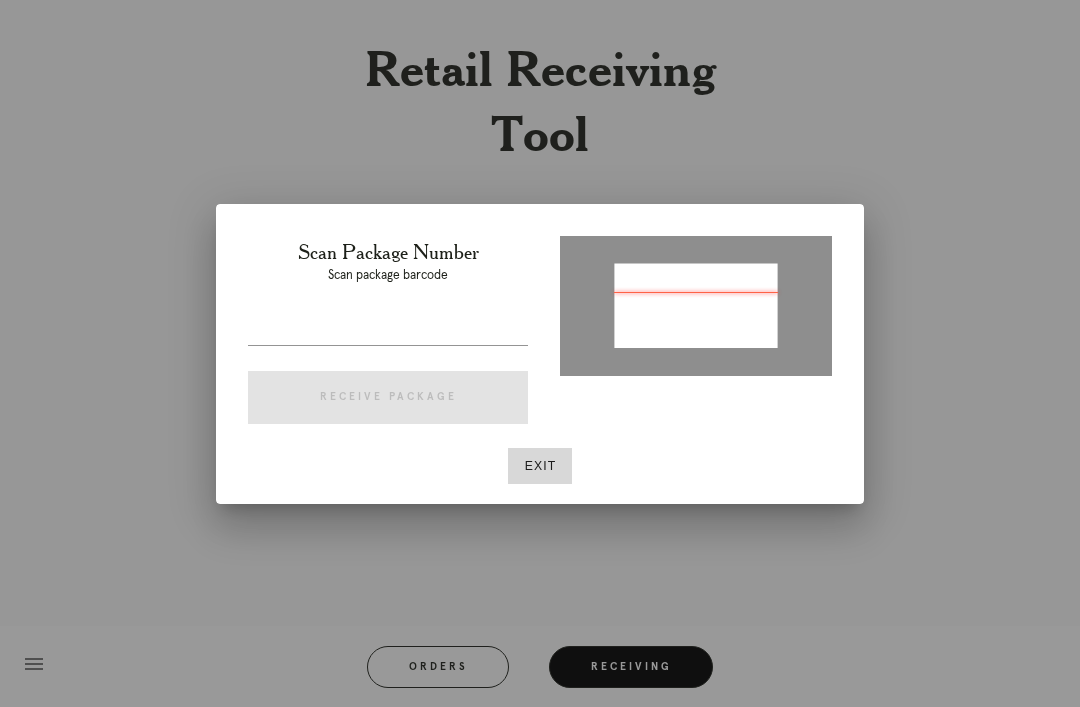 click at bounding box center (388, 329) 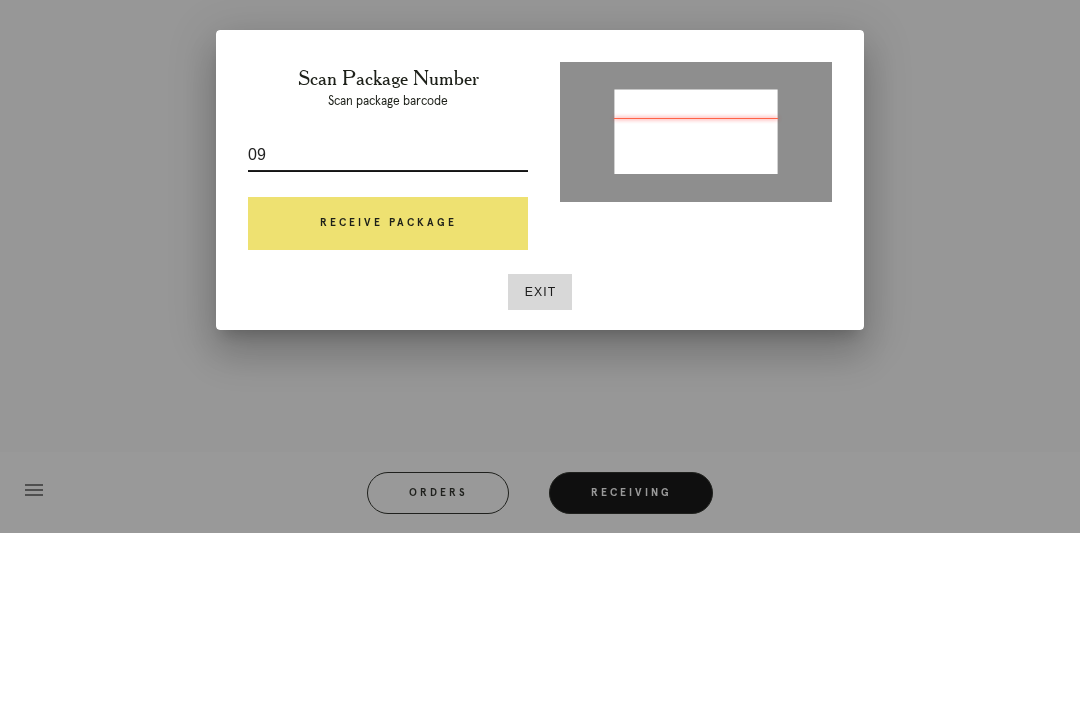 type on "0" 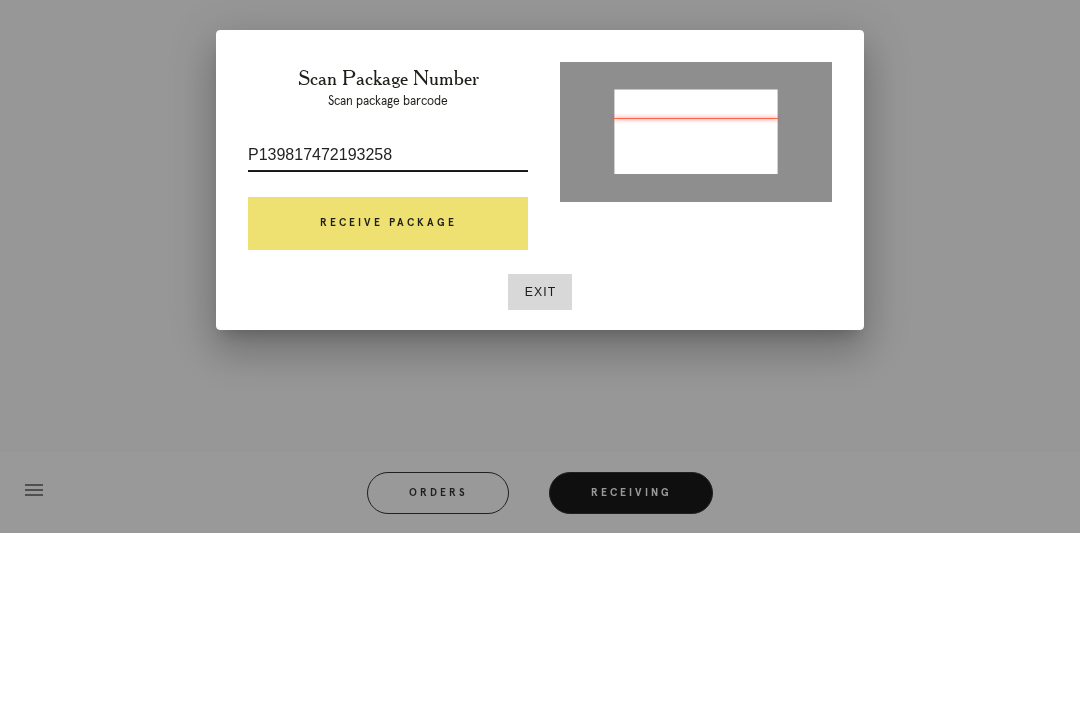 type on "P139817472193258" 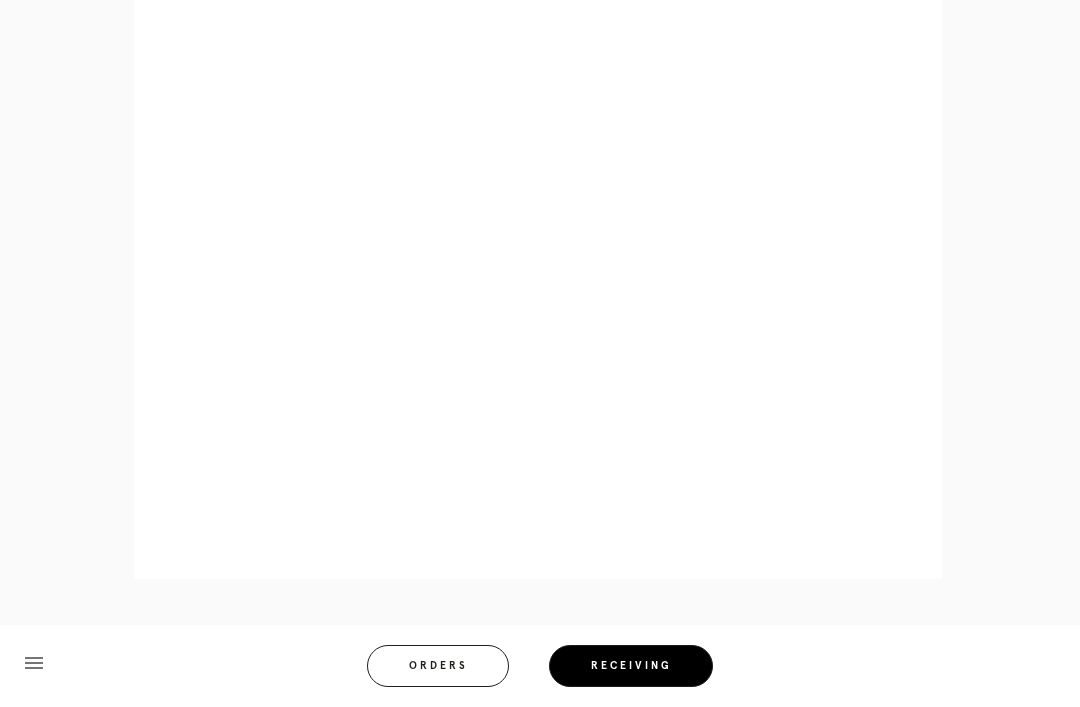 scroll, scrollTop: 1082, scrollLeft: 0, axis: vertical 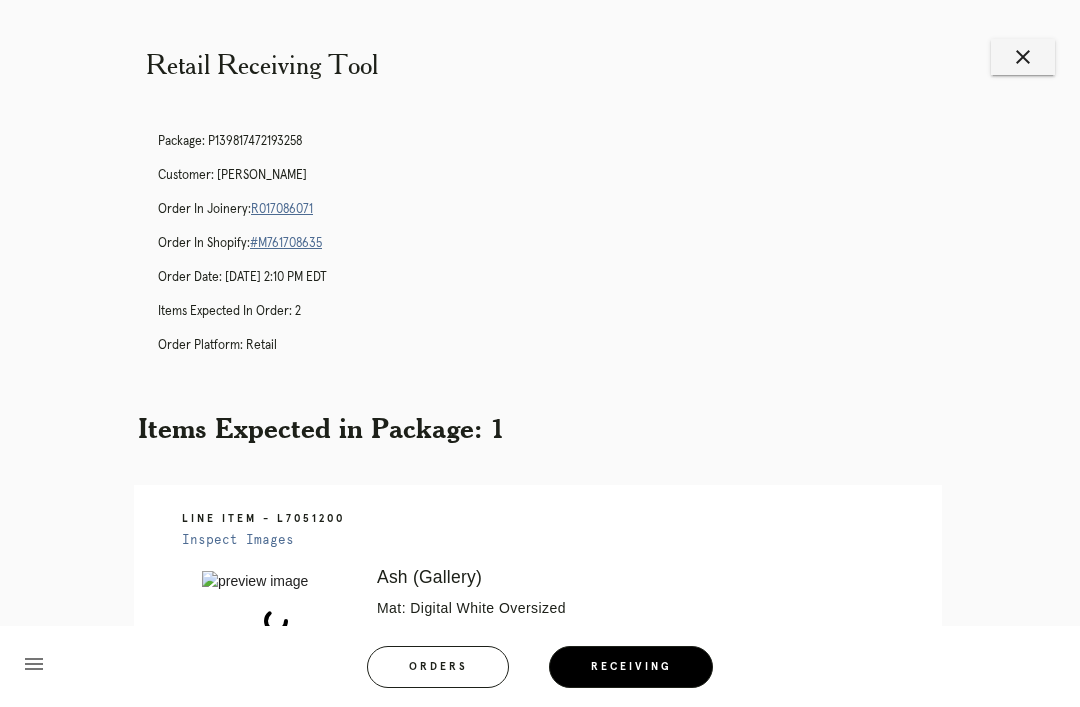 click on "Package: P139817472193258   Customer: [PERSON_NAME]
Order in Joinery:
R017086071
Order in Shopify:
#M761708635
Order Date:
[DATE]  2:10 PM EDT
Items Expected in Order: 2   Order Platform: retail" at bounding box center [560, 252] 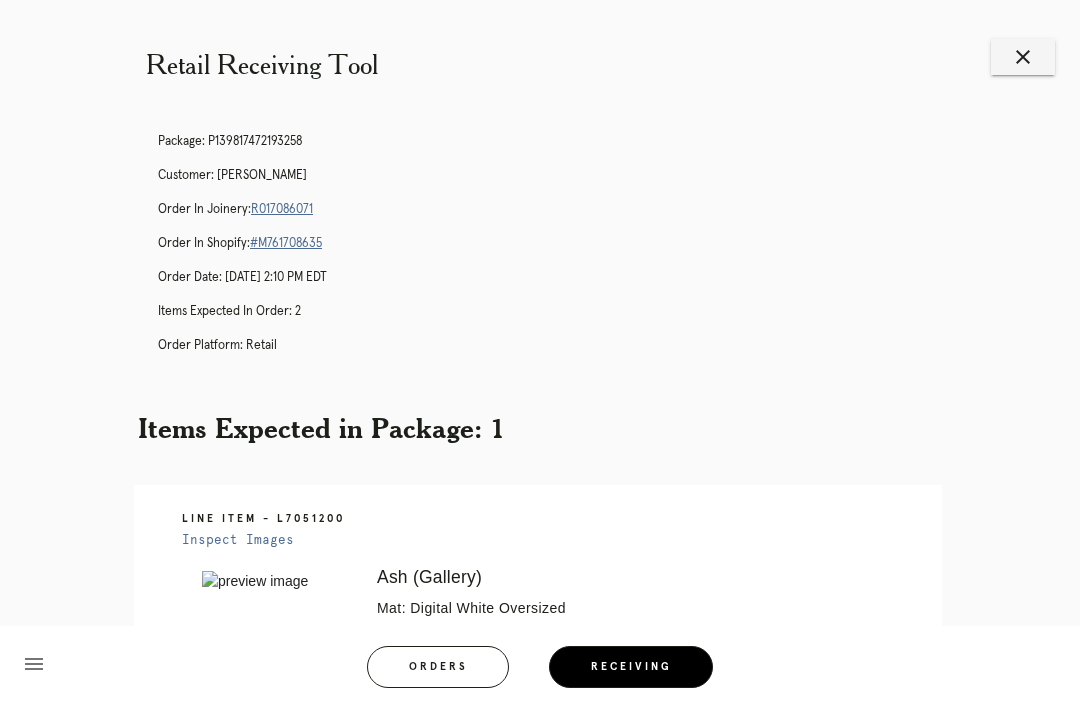 click on "R017086071" at bounding box center [282, 209] 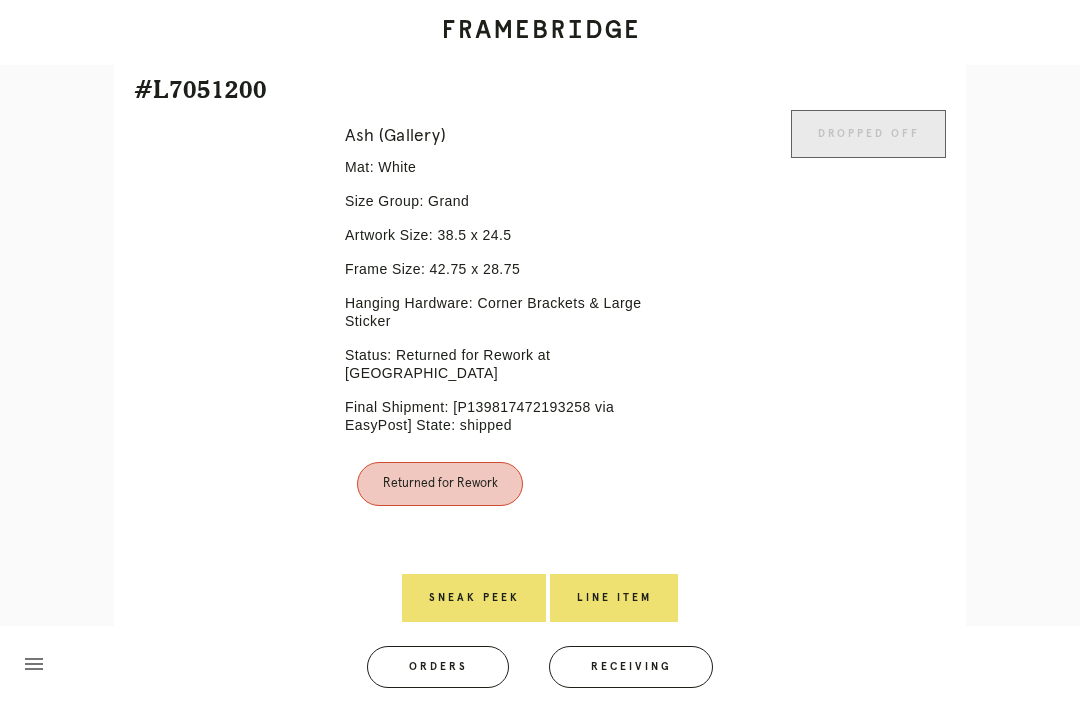 scroll, scrollTop: 495, scrollLeft: 0, axis: vertical 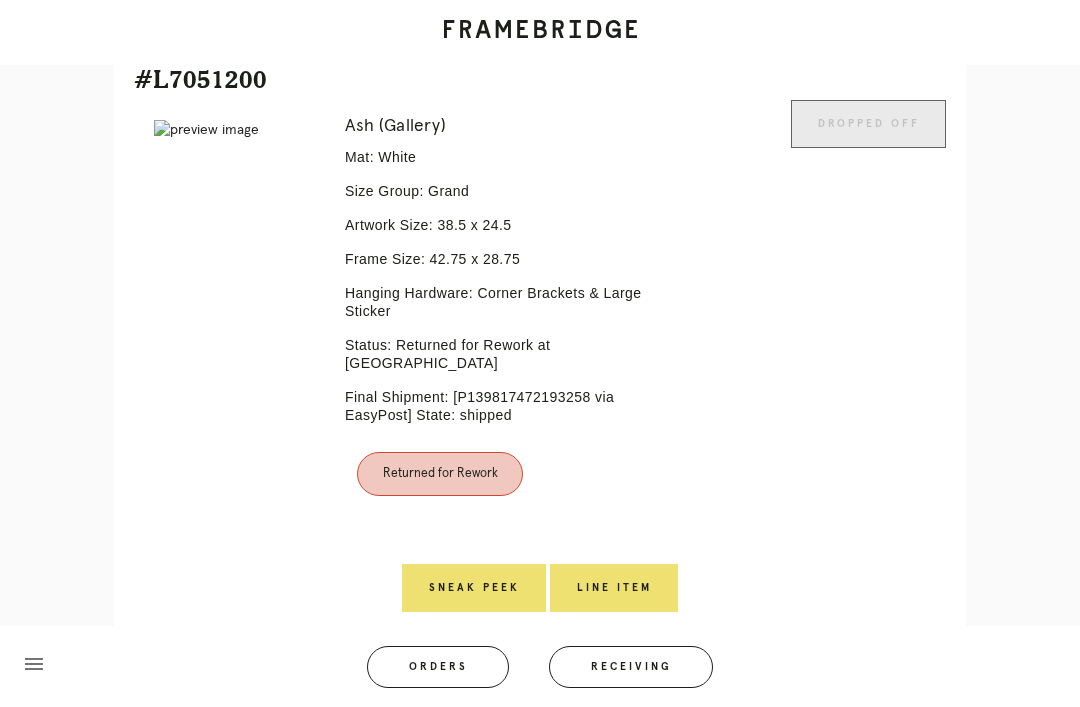 click on "Line Item" at bounding box center (614, 588) 